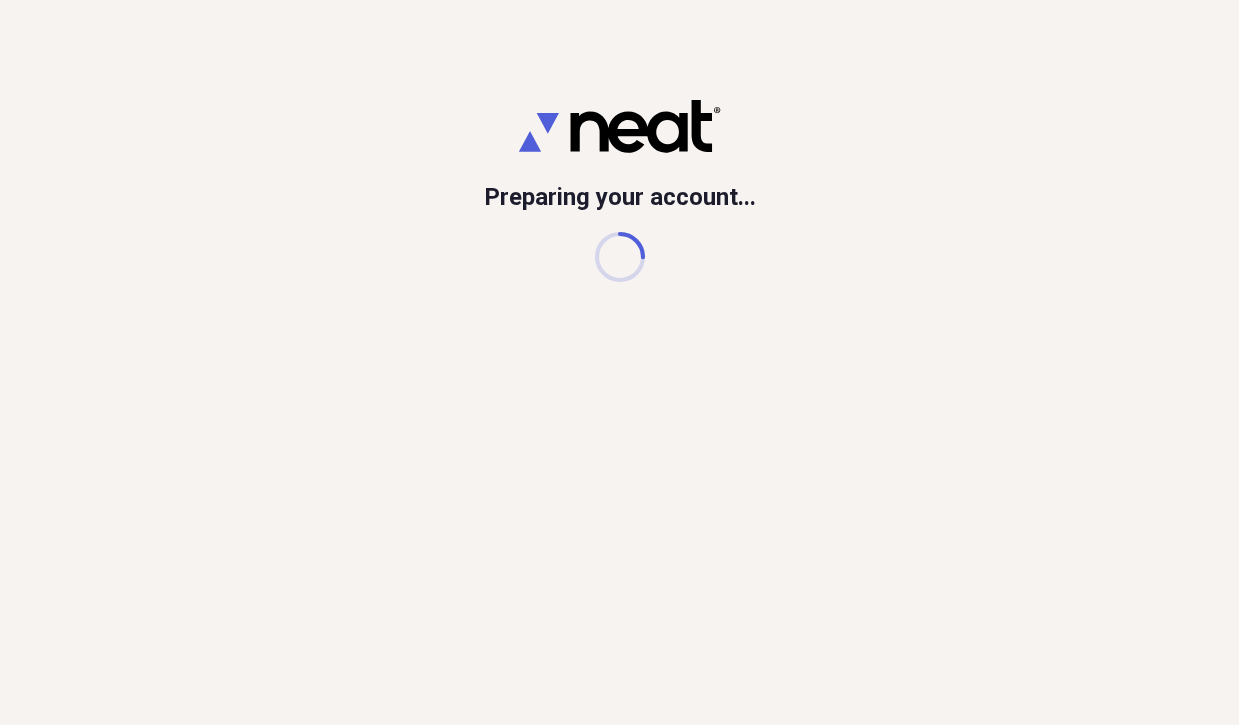 scroll, scrollTop: 0, scrollLeft: 0, axis: both 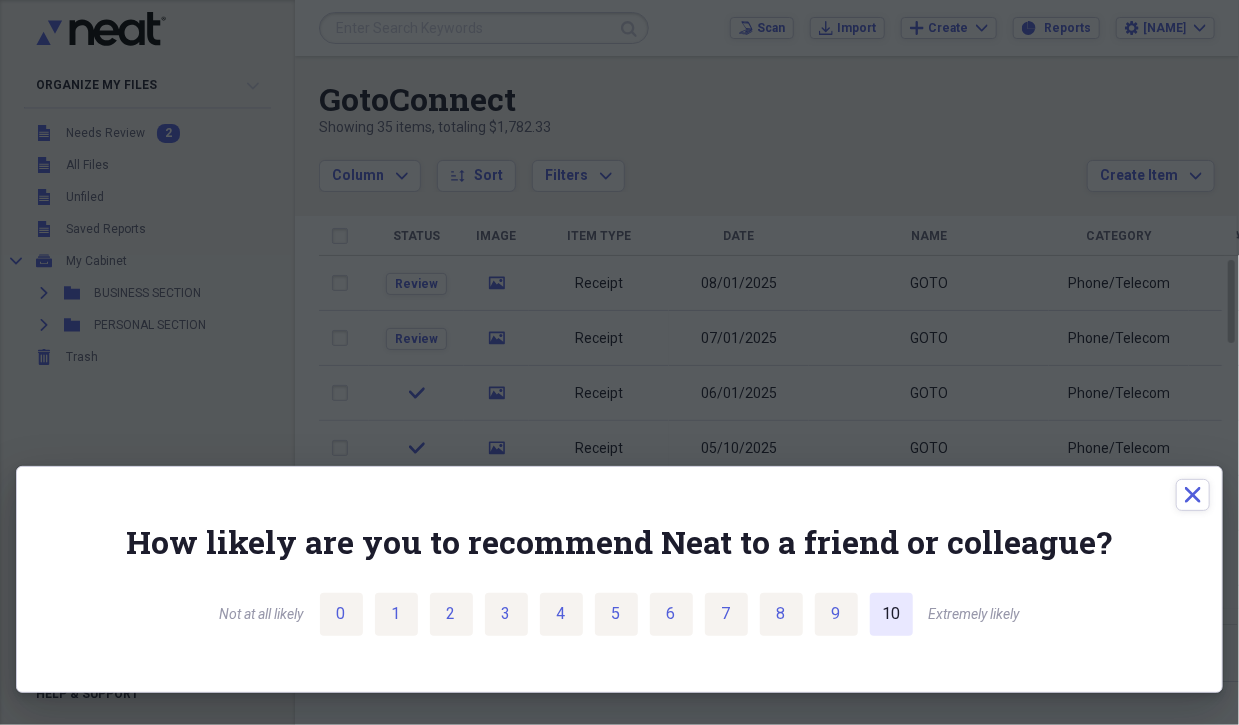 click on "10" at bounding box center [891, 614] 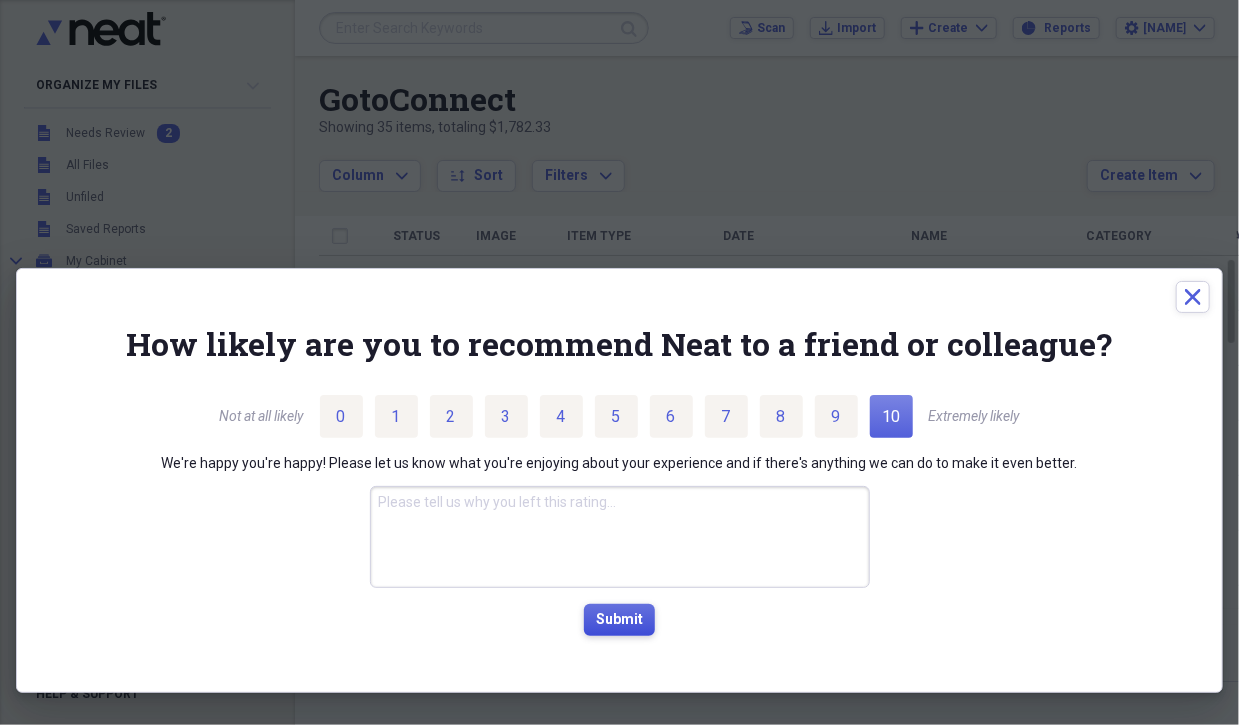 click on "Submit" at bounding box center [619, 620] 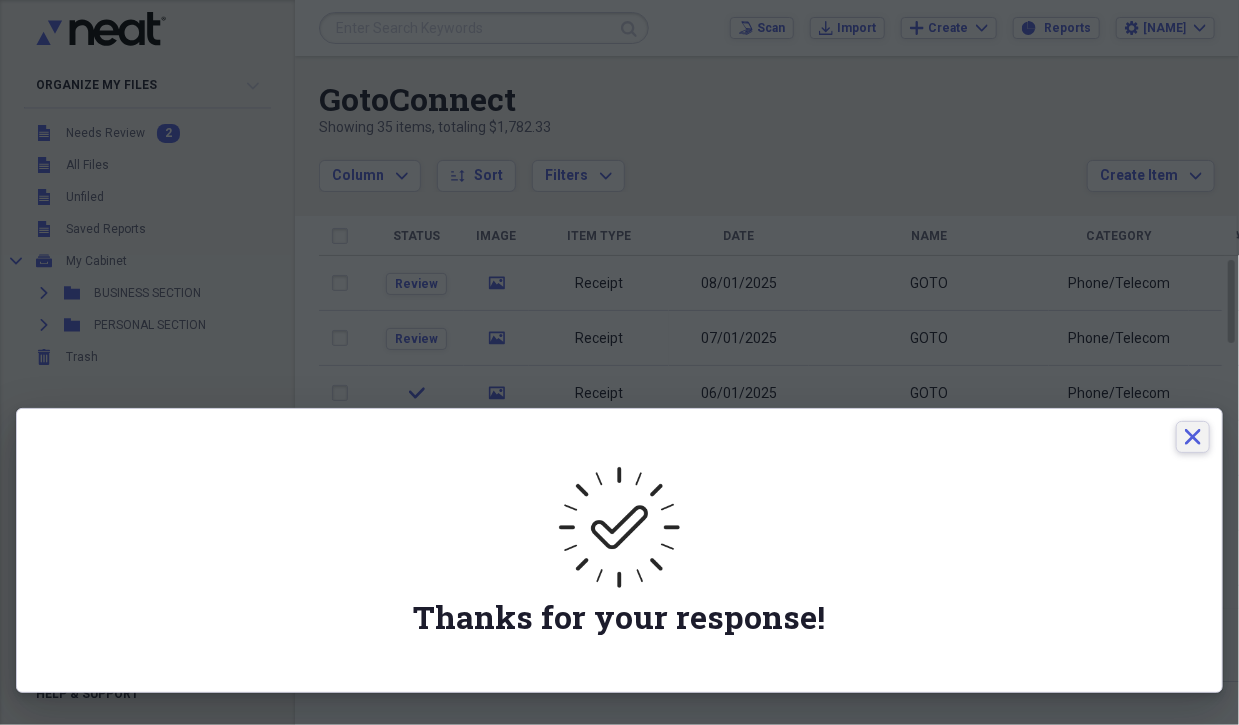 click 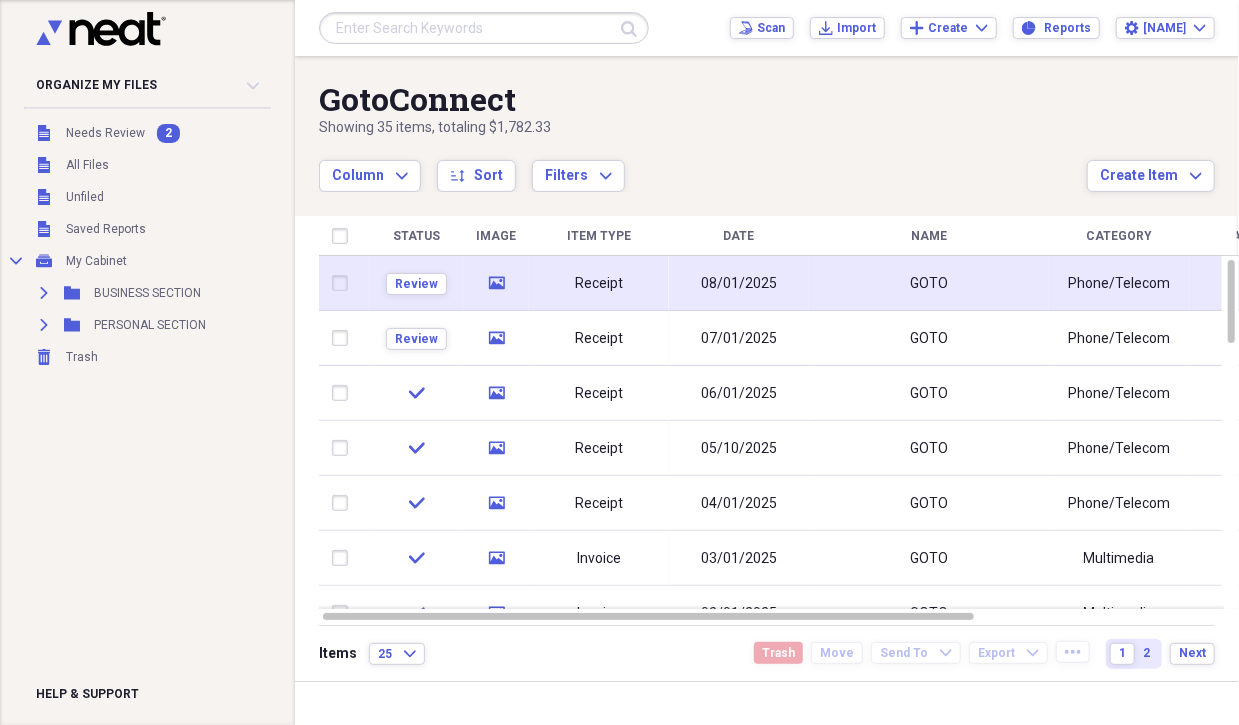 click on "08/01/2025" at bounding box center [739, 284] 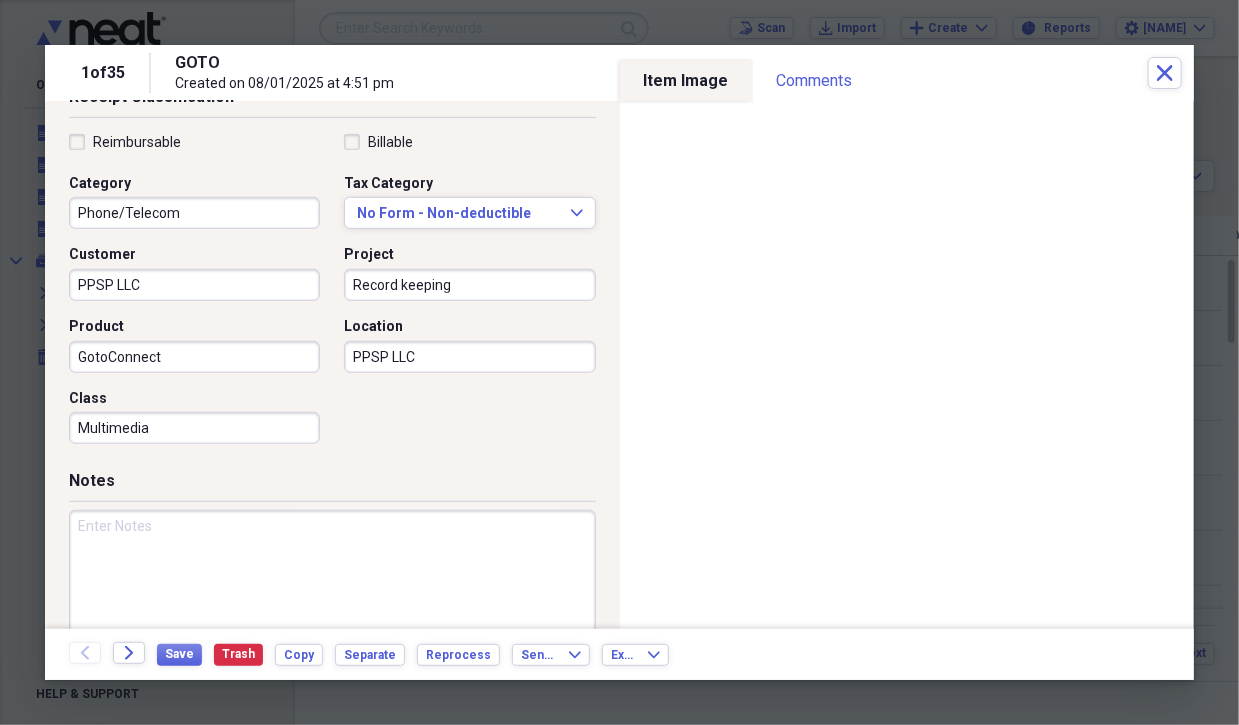 scroll, scrollTop: 486, scrollLeft: 0, axis: vertical 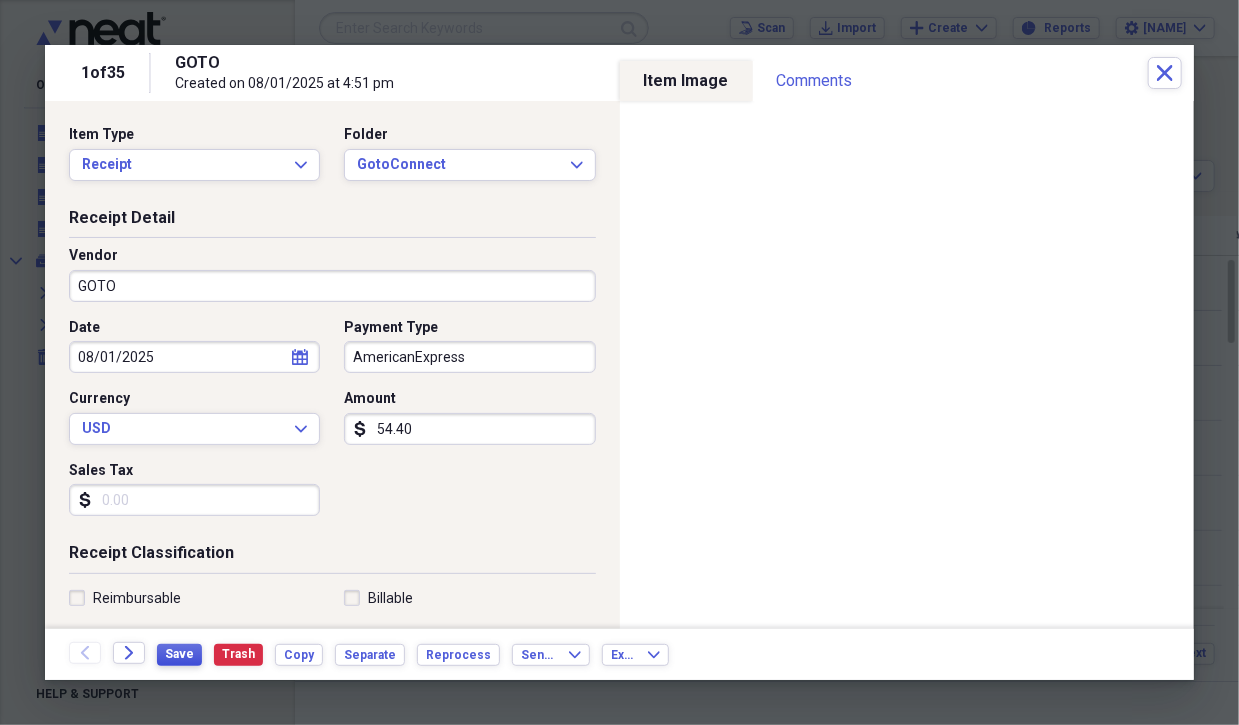 click on "Save" at bounding box center [179, 654] 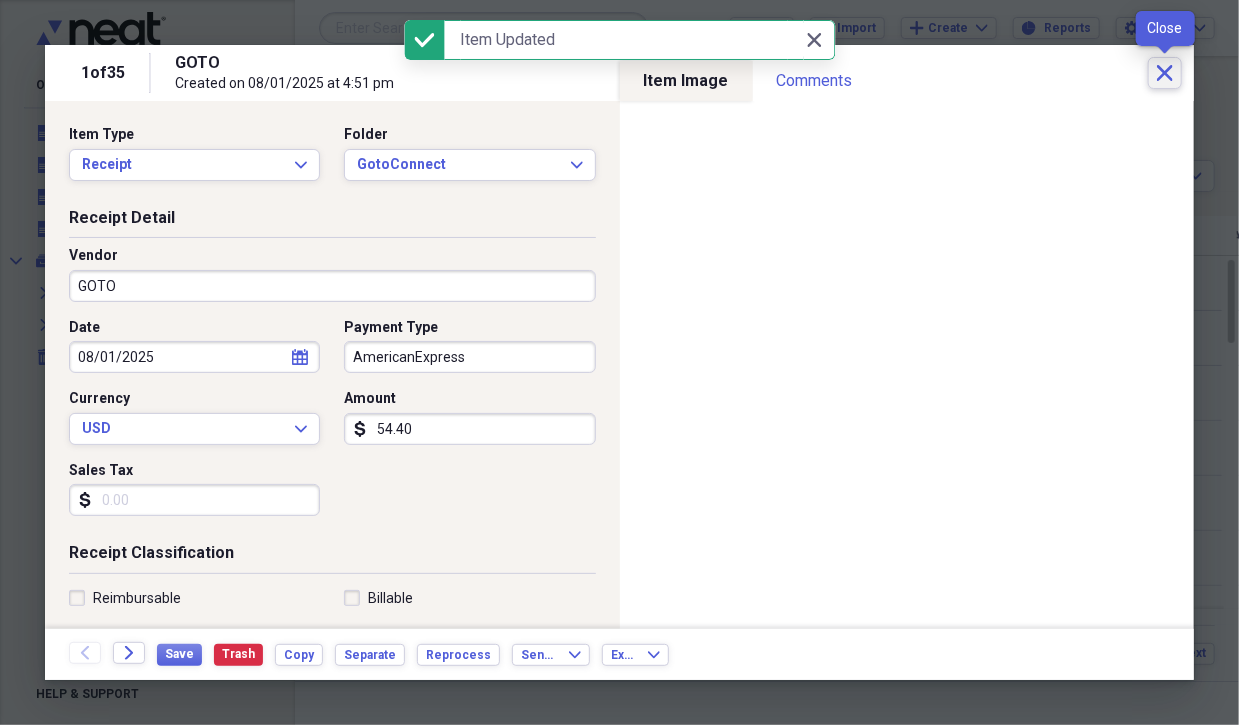 click 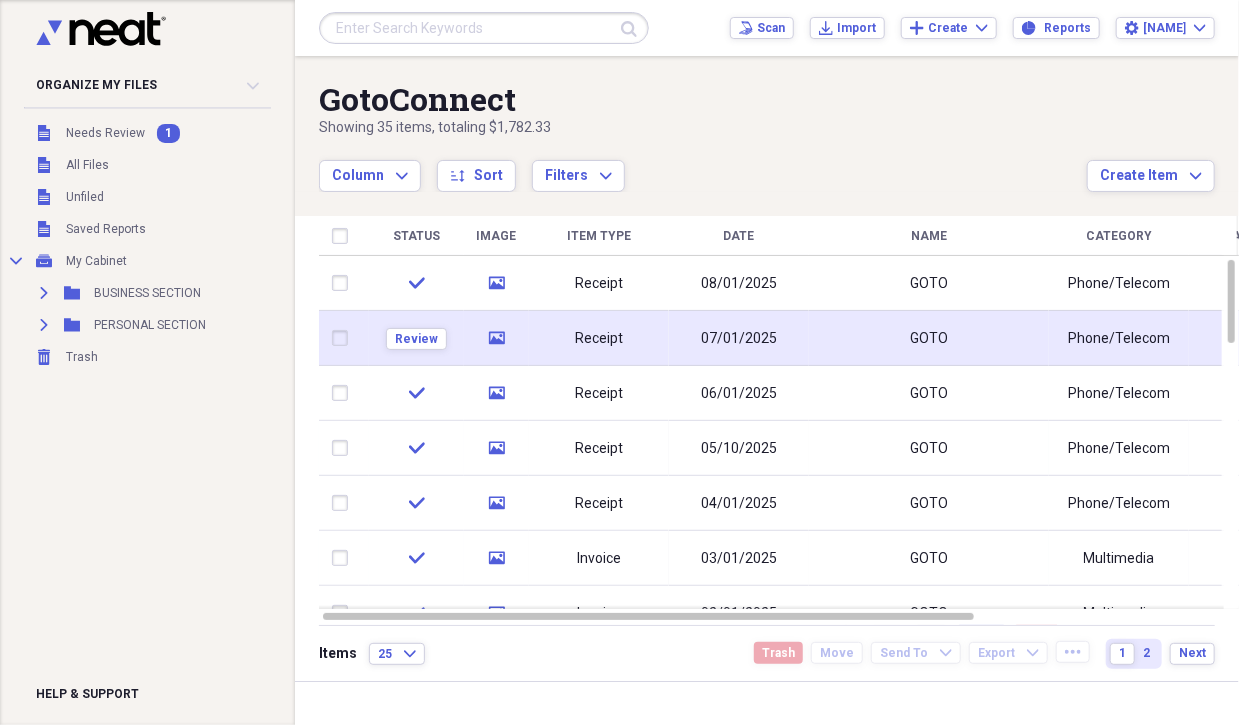 click on "07/01/2025" at bounding box center [739, 339] 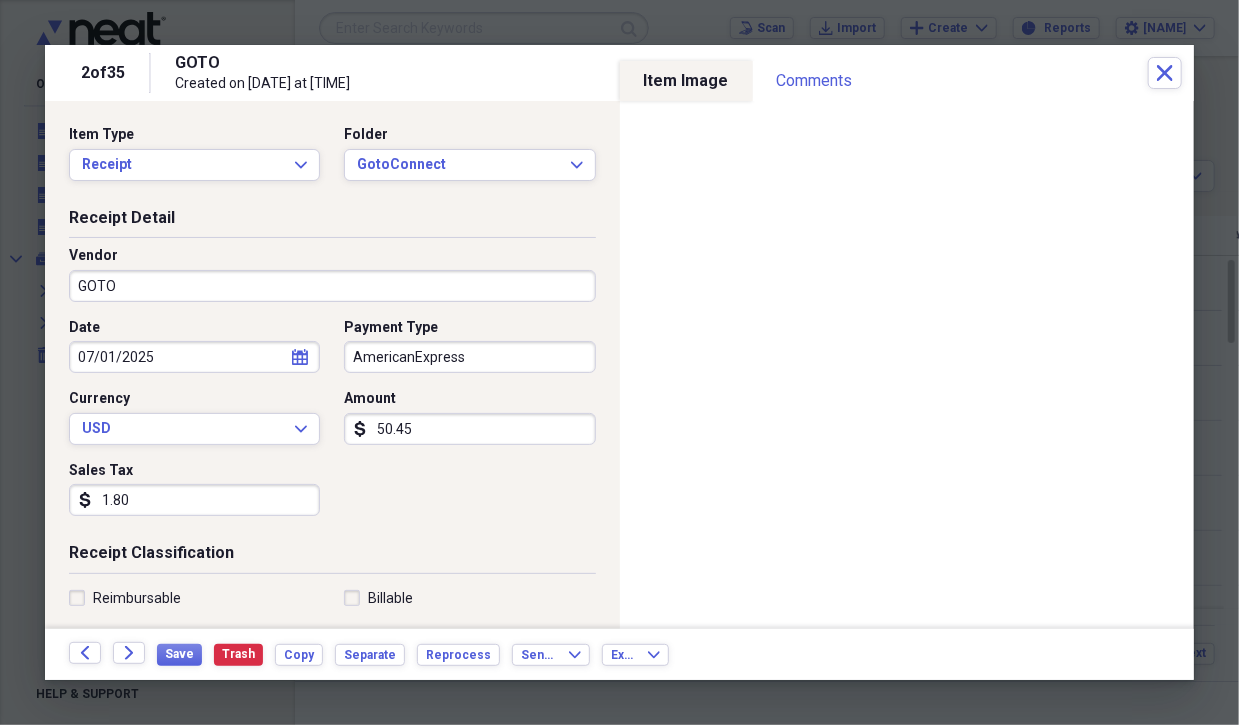 scroll, scrollTop: 486, scrollLeft: 0, axis: vertical 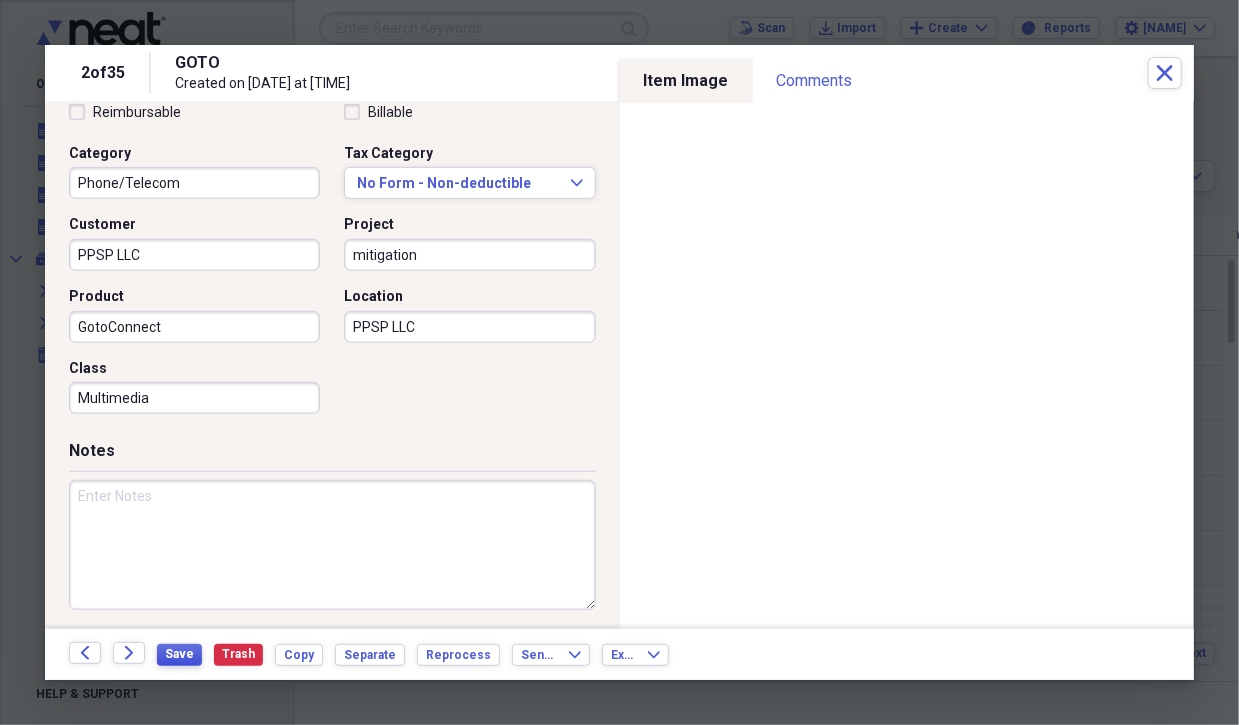 click on "Save" at bounding box center [179, 654] 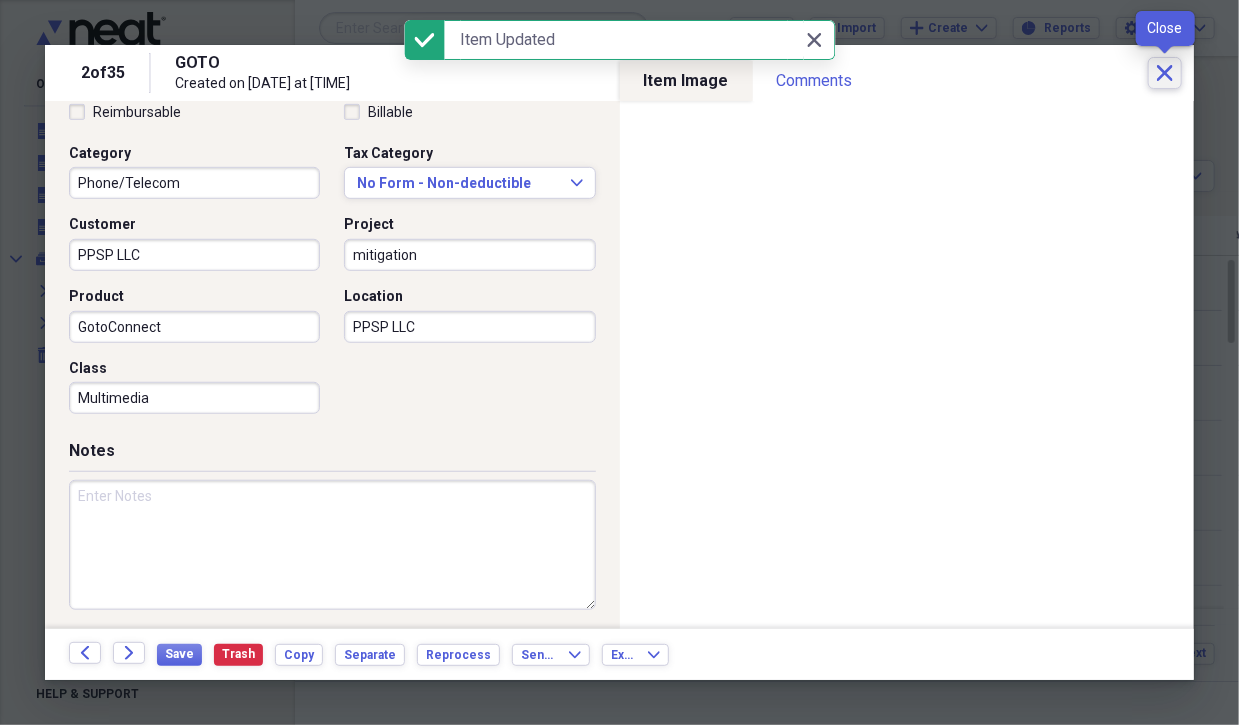 click on "Close" 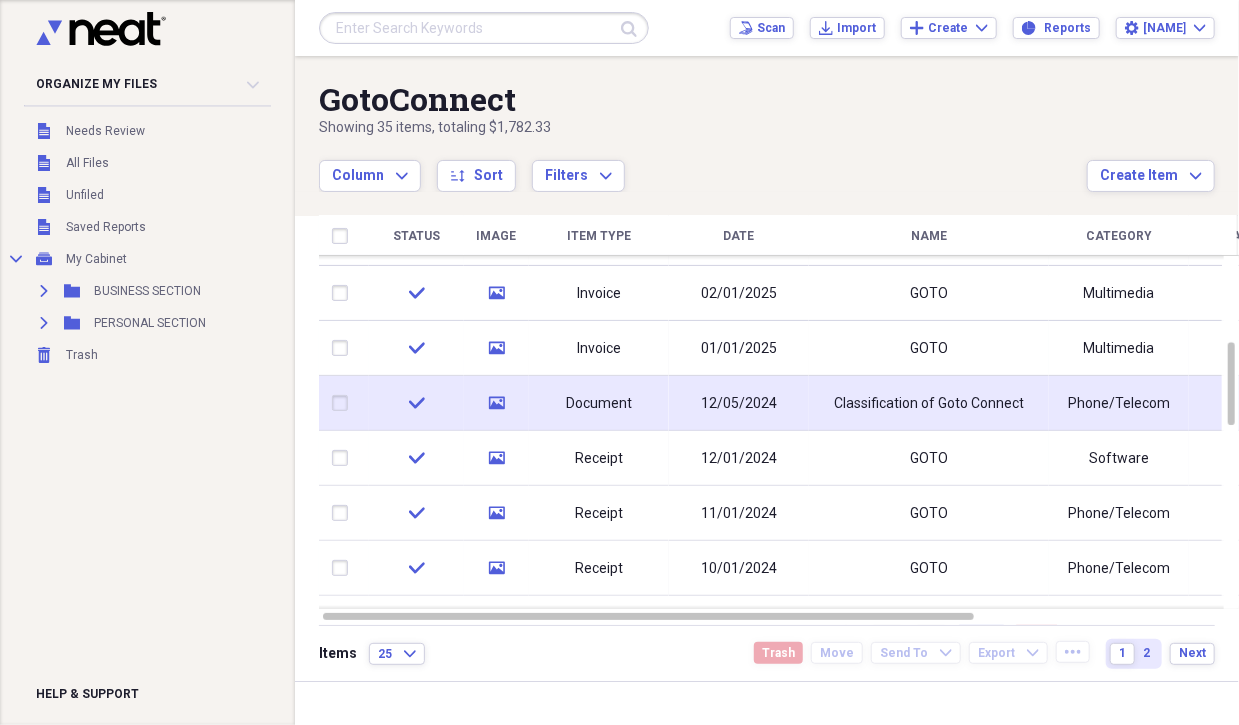 click on "Document" at bounding box center (599, 404) 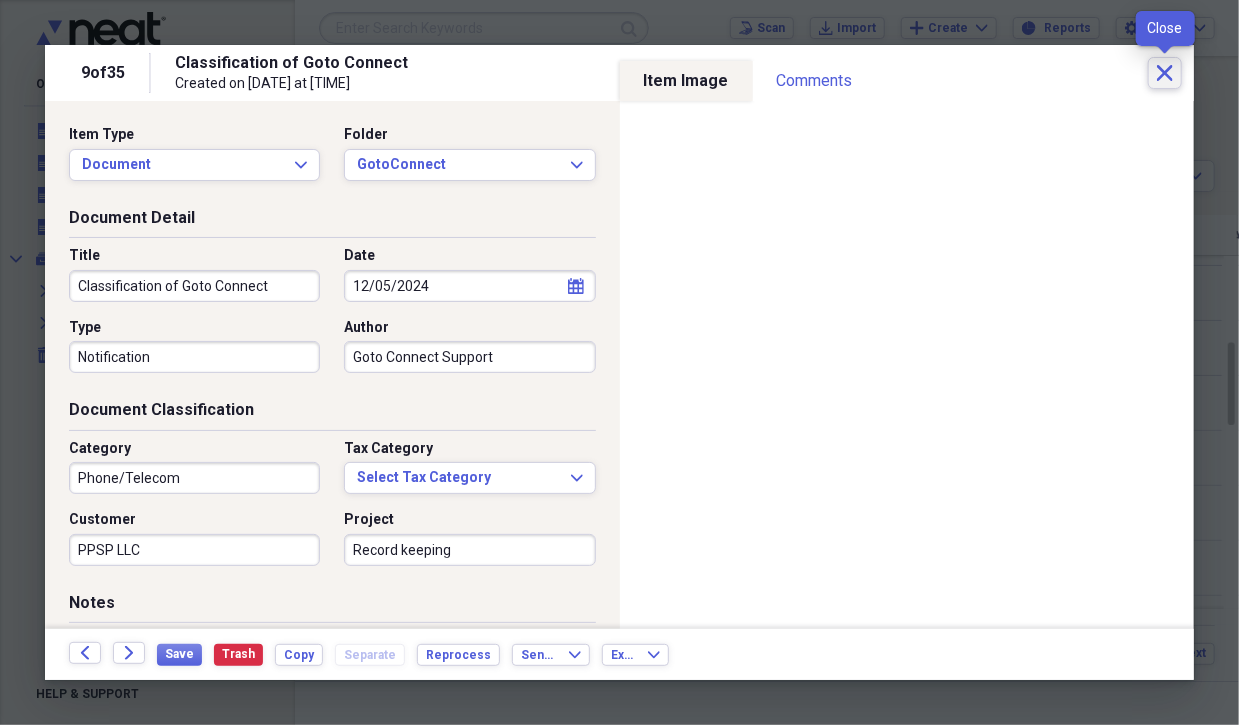 click on "Close" 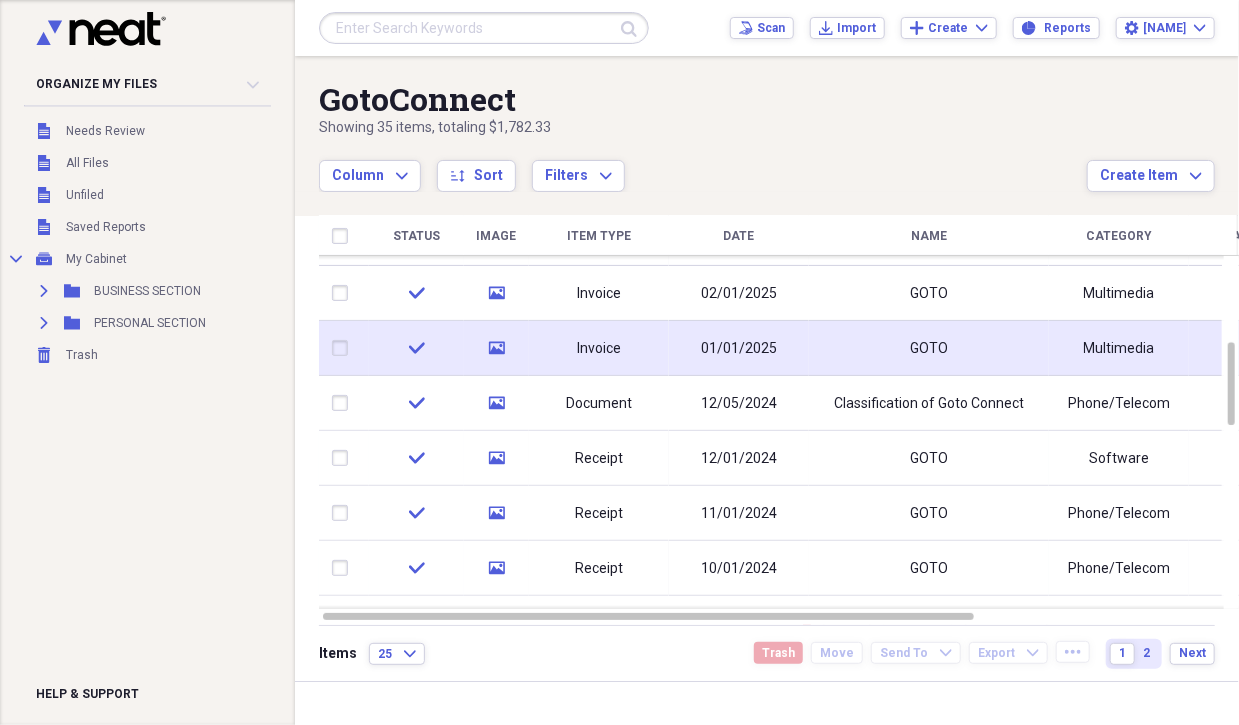 click on "Invoice" at bounding box center (599, 349) 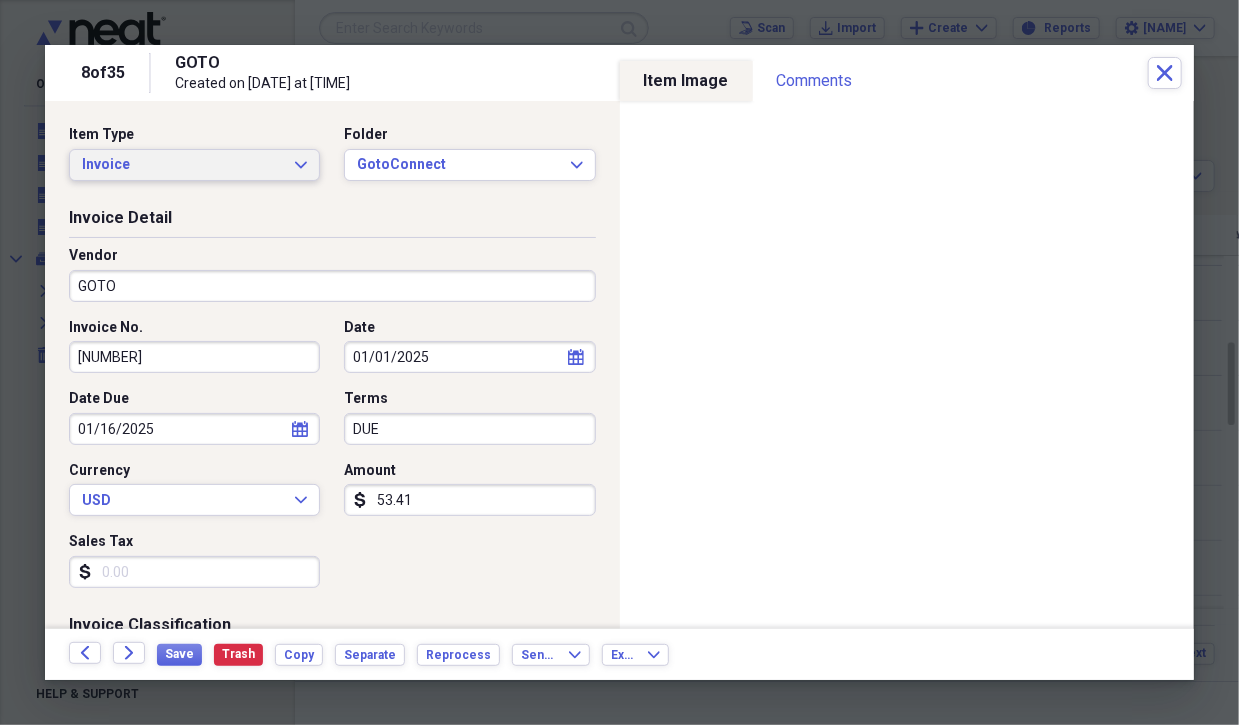 click on "Invoice Expand" at bounding box center (194, 165) 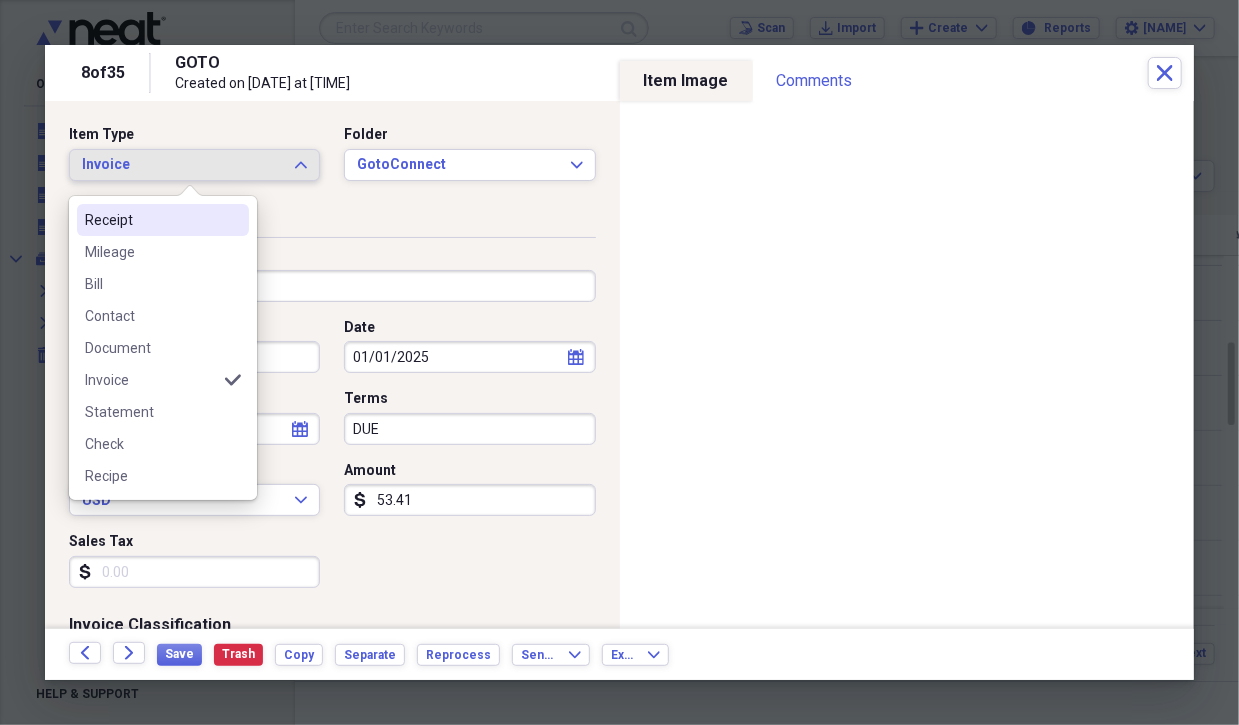 click on "Receipt" at bounding box center (151, 220) 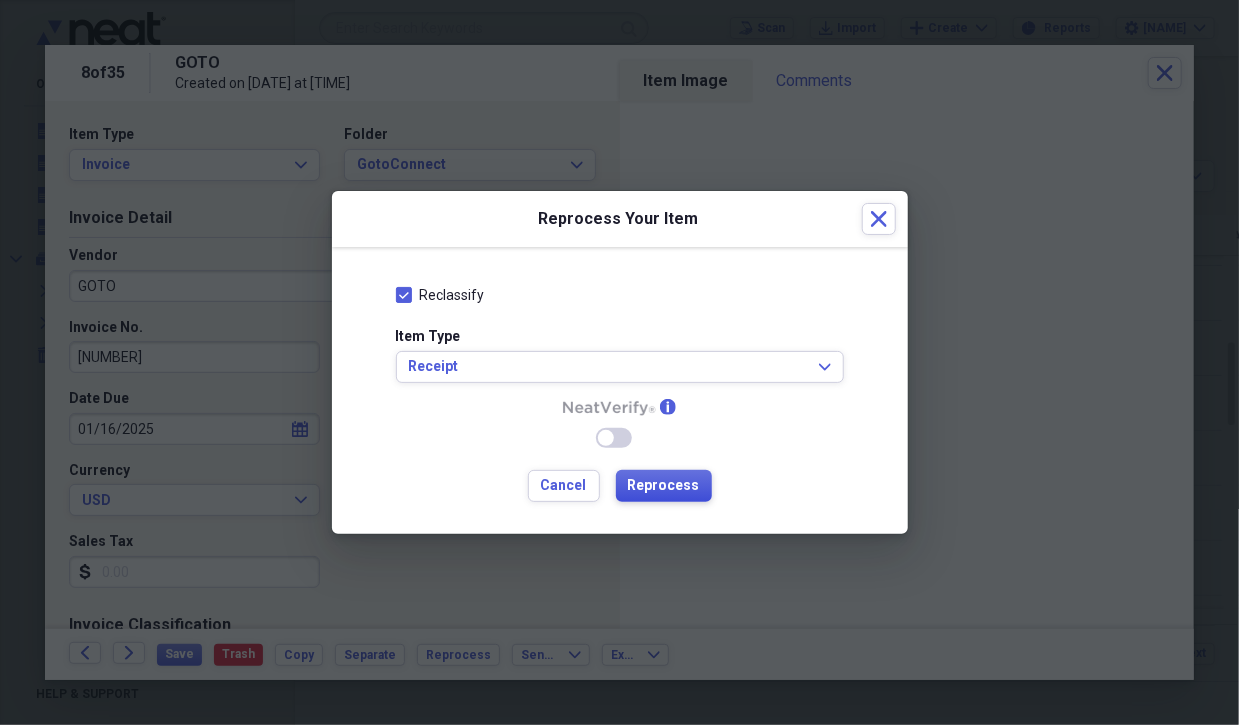 click on "Reprocess" at bounding box center [664, 486] 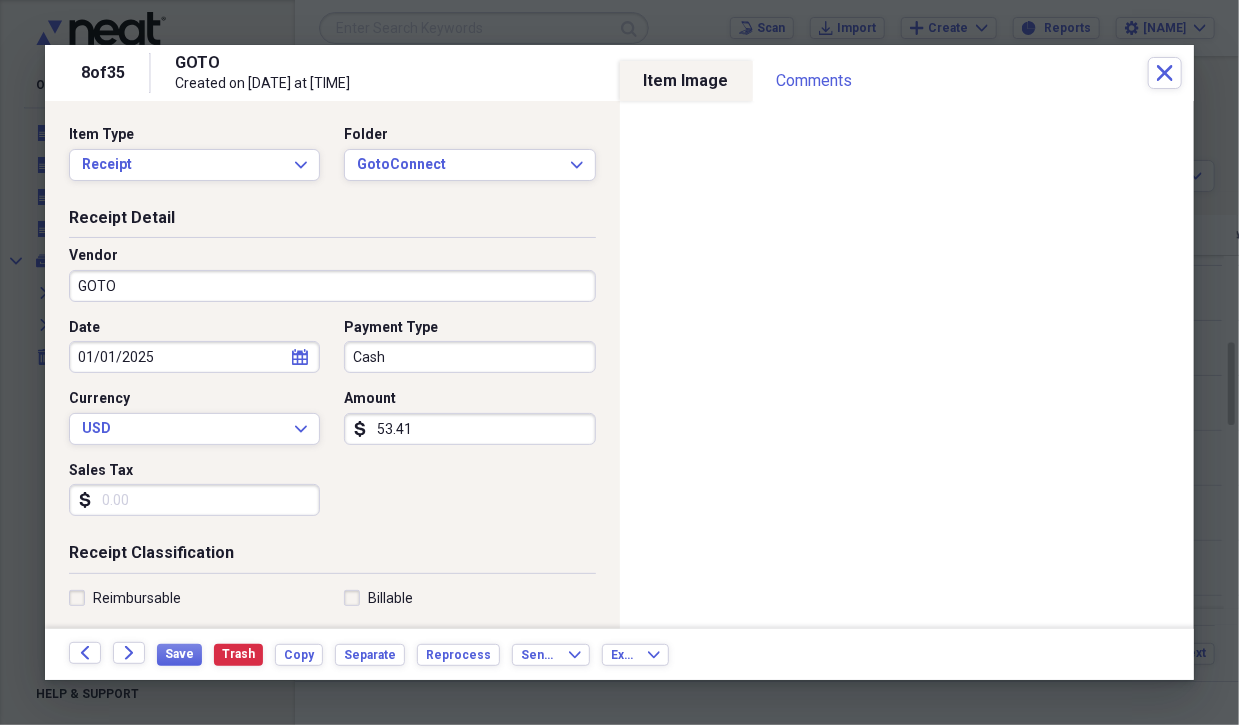 type on "Cash" 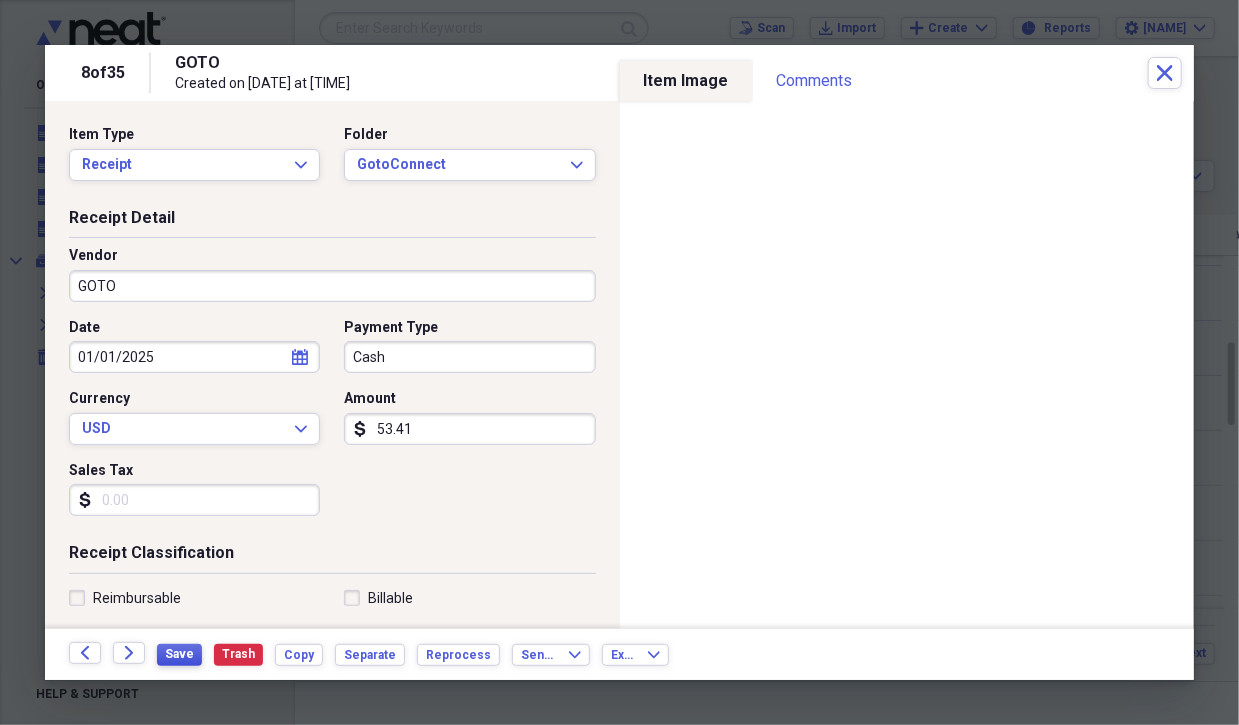 click on "Save" at bounding box center [179, 654] 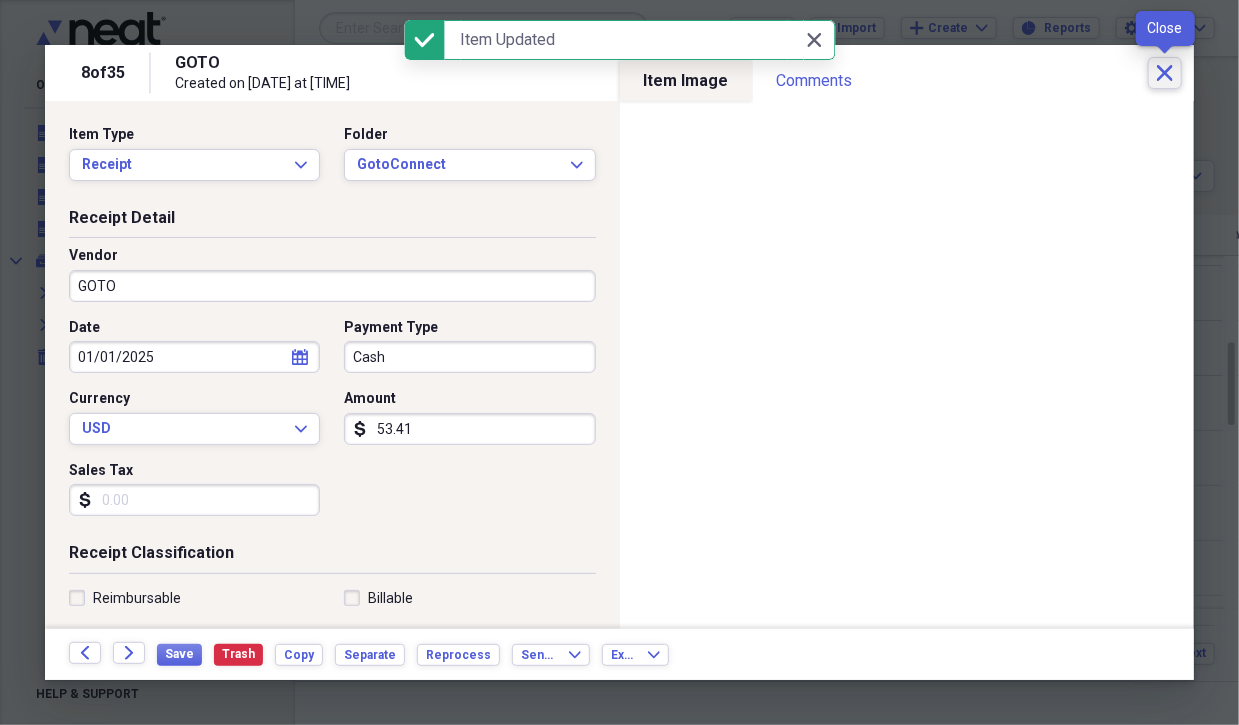 click on "Close" 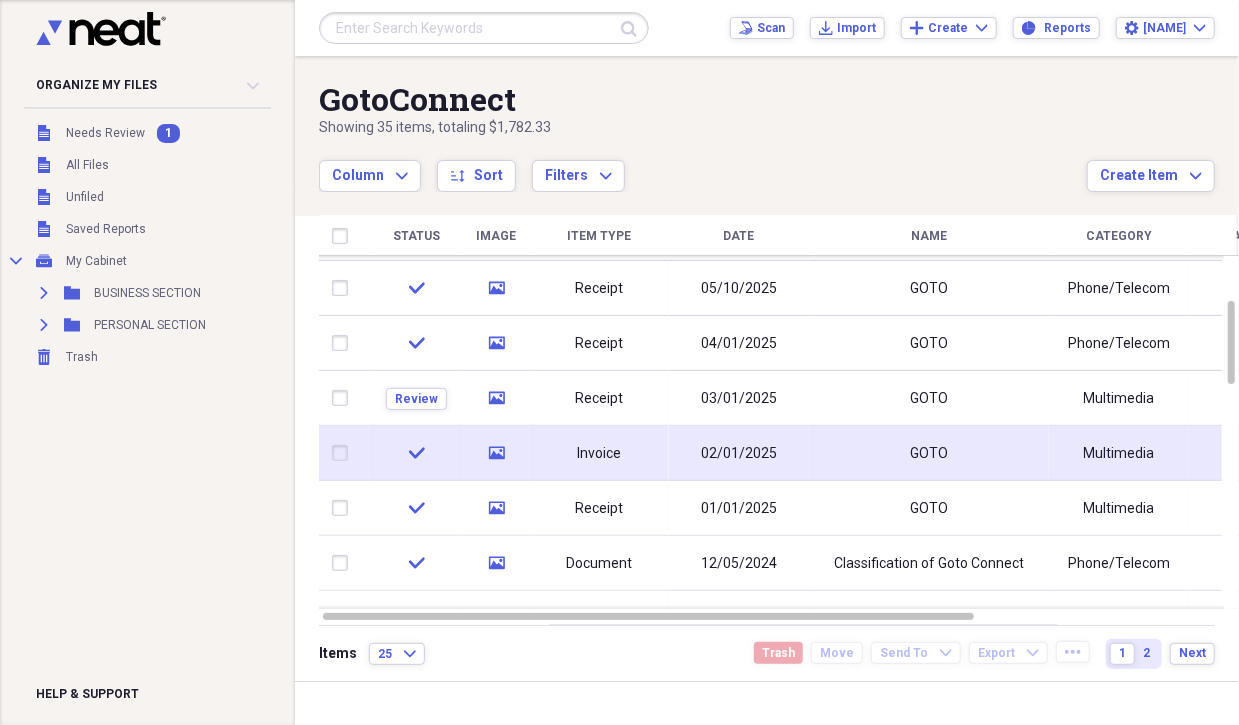 click on "Invoice" at bounding box center (599, 454) 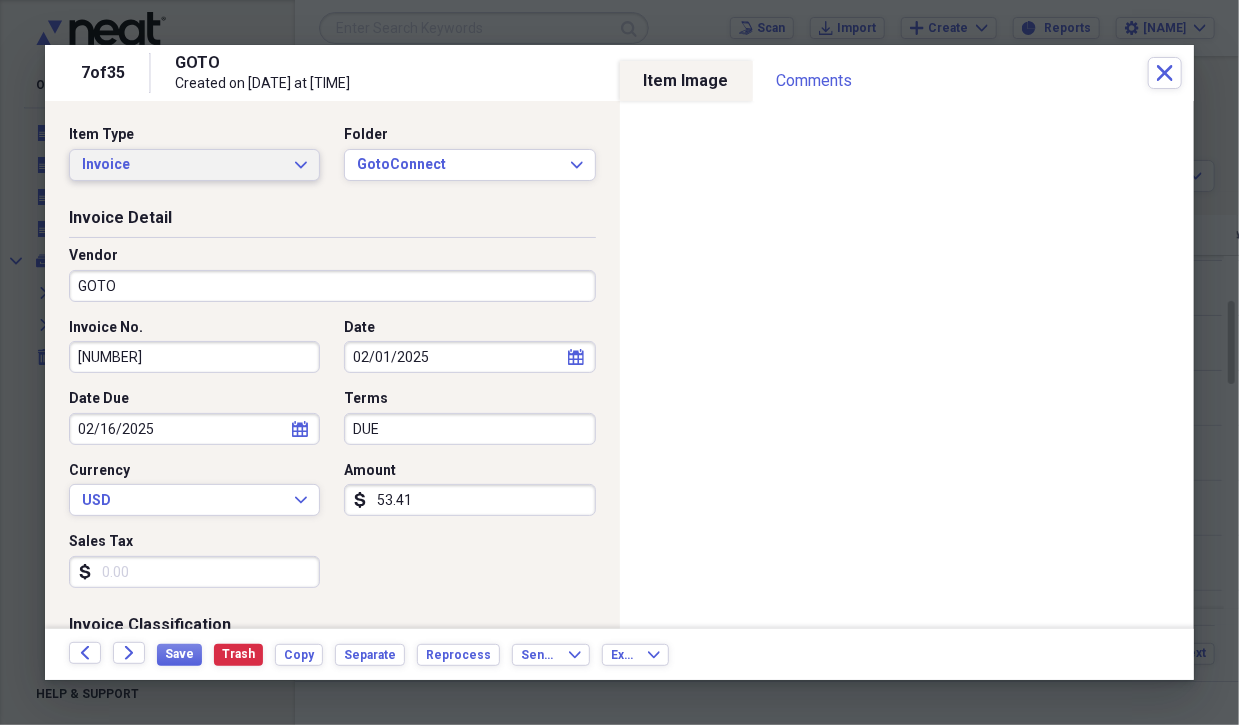 click on "Expand" 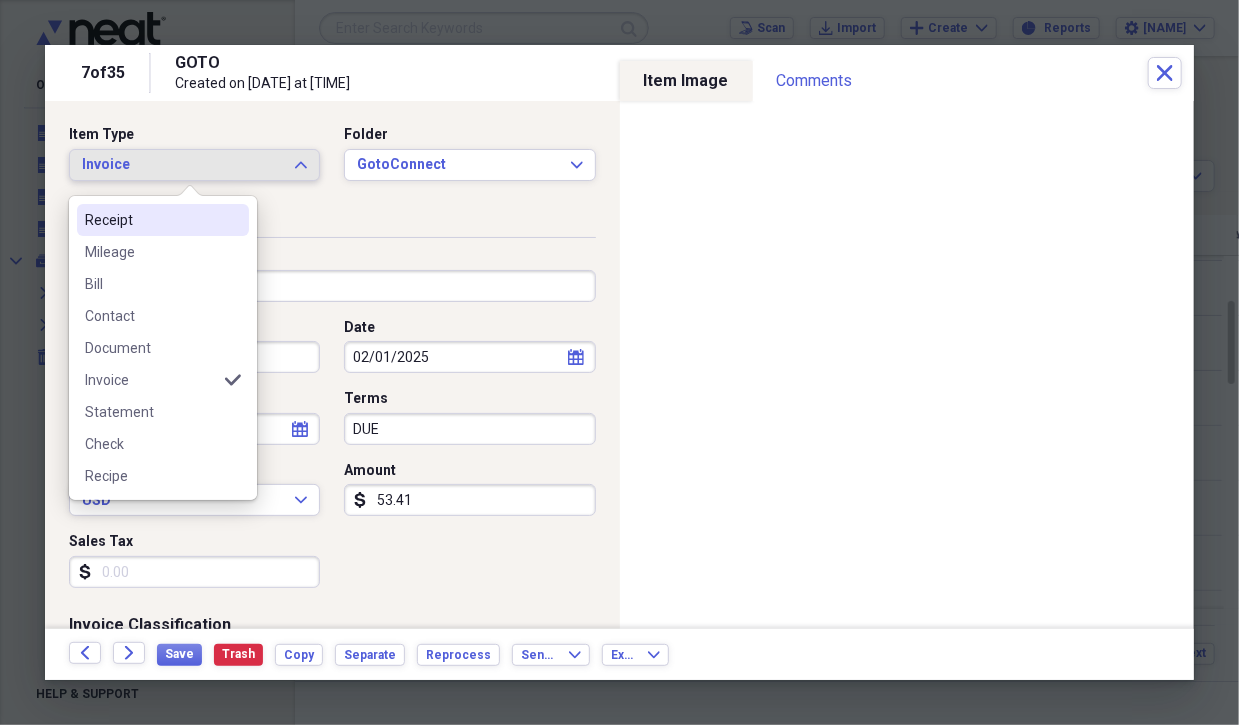 click on "Receipt" at bounding box center (151, 220) 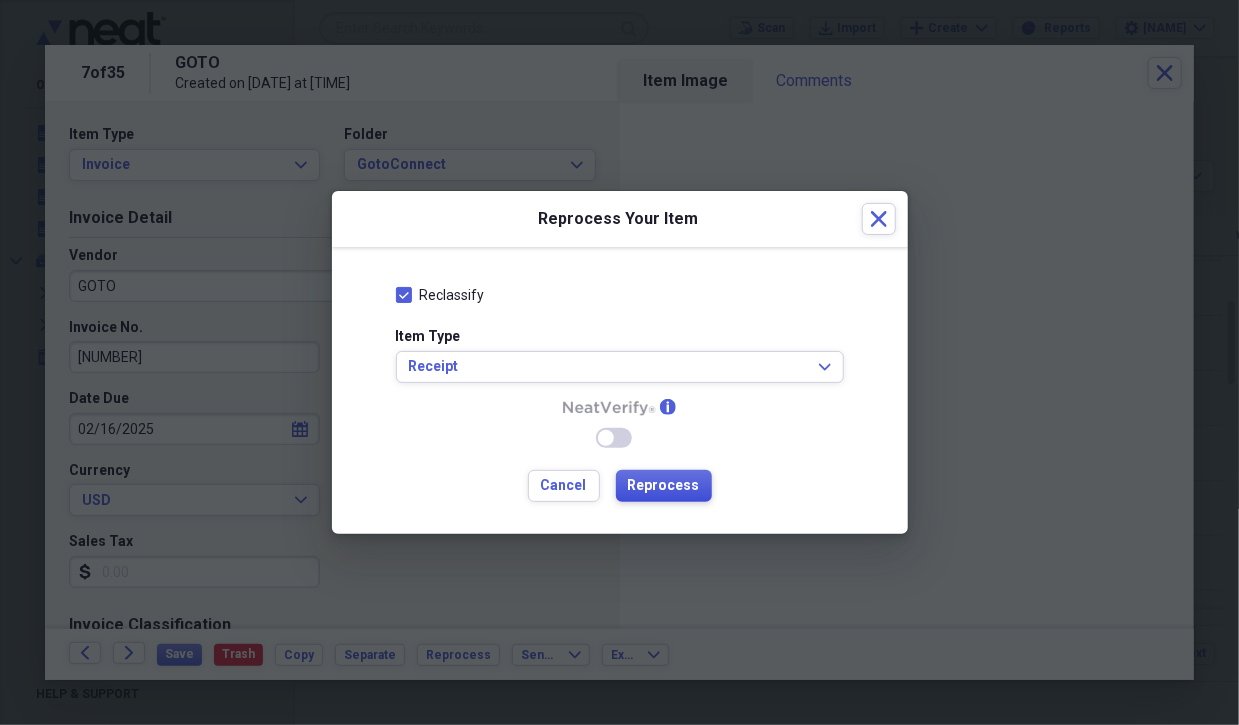 click on "Reprocess" at bounding box center [664, 486] 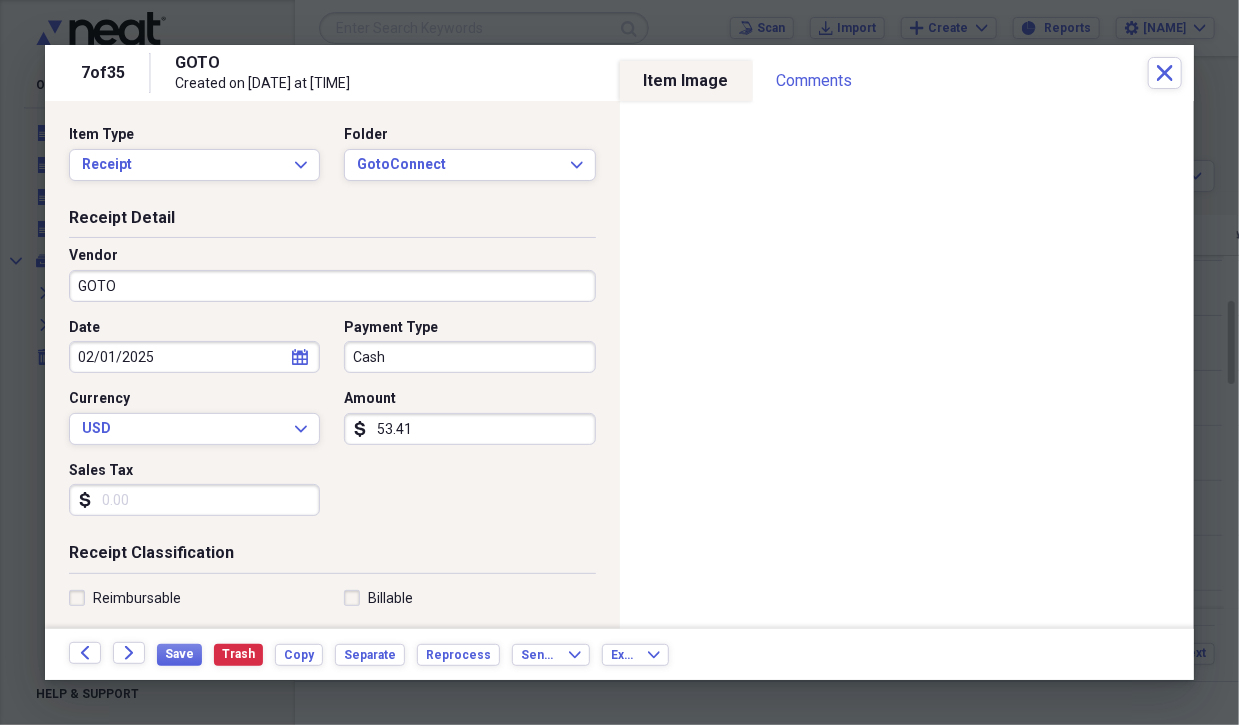 type on "Cash" 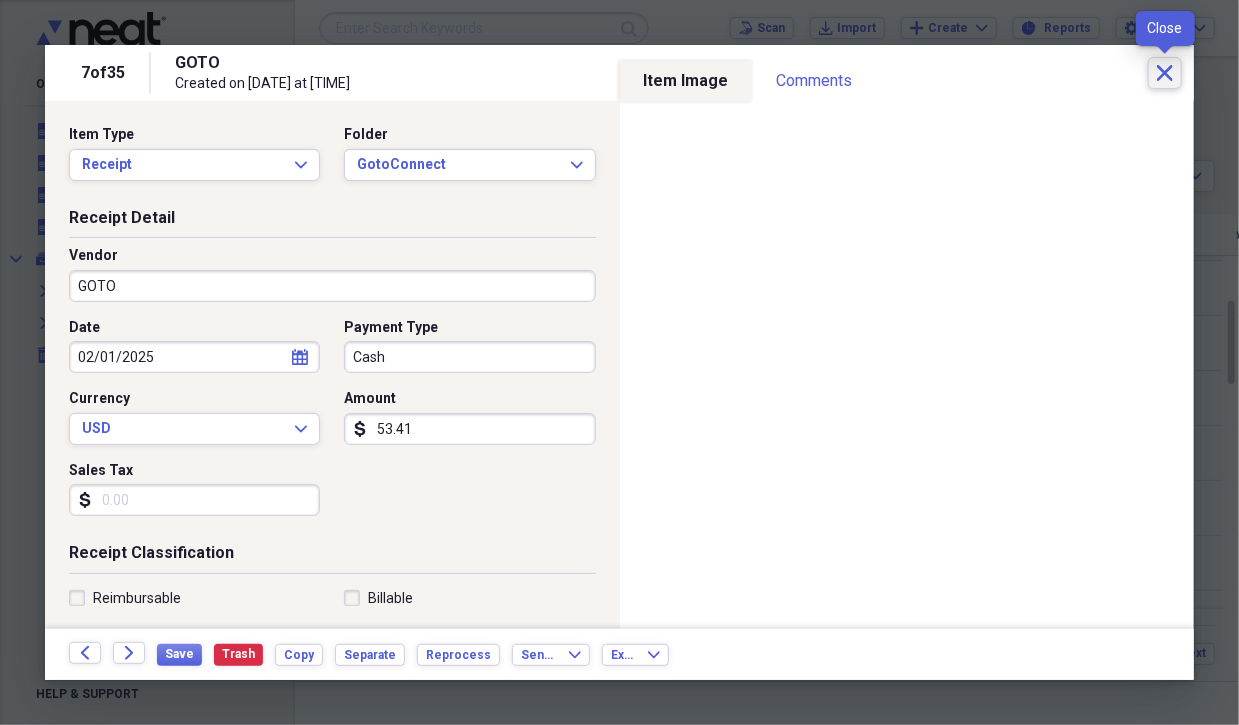 click 